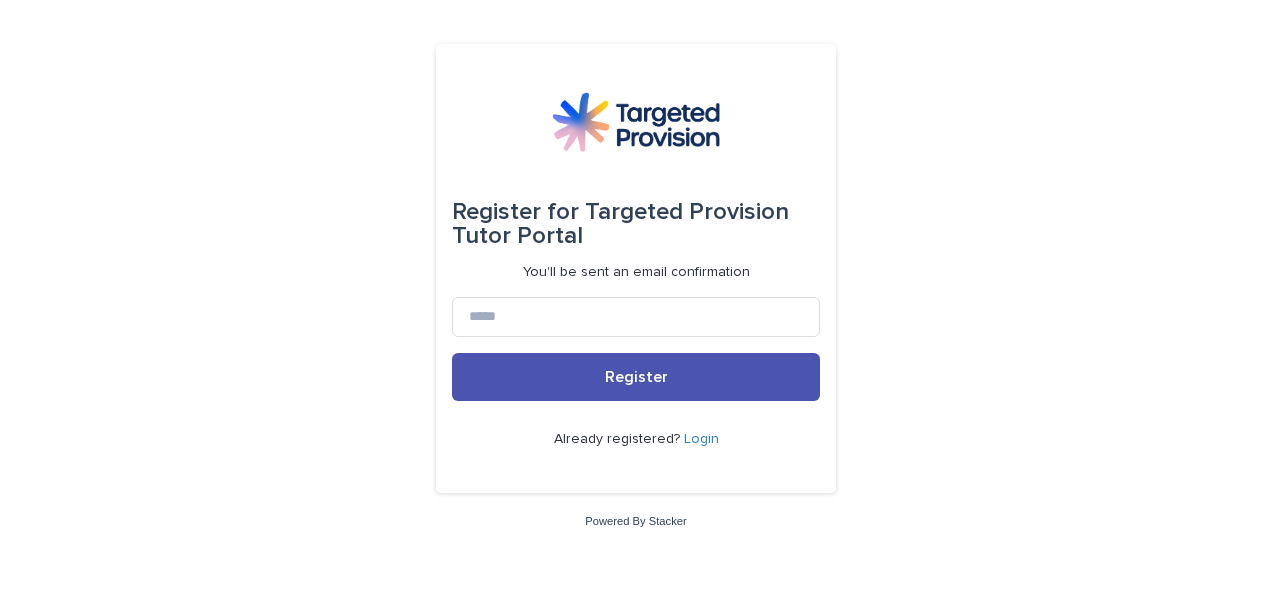 scroll, scrollTop: 0, scrollLeft: 0, axis: both 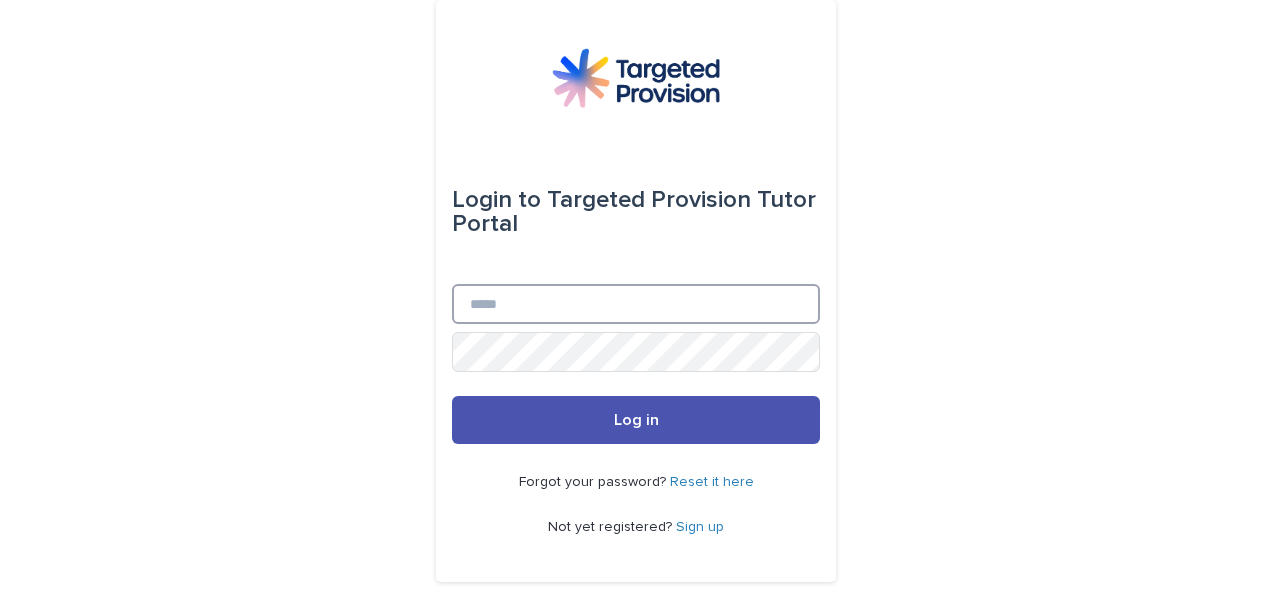 type on "**********" 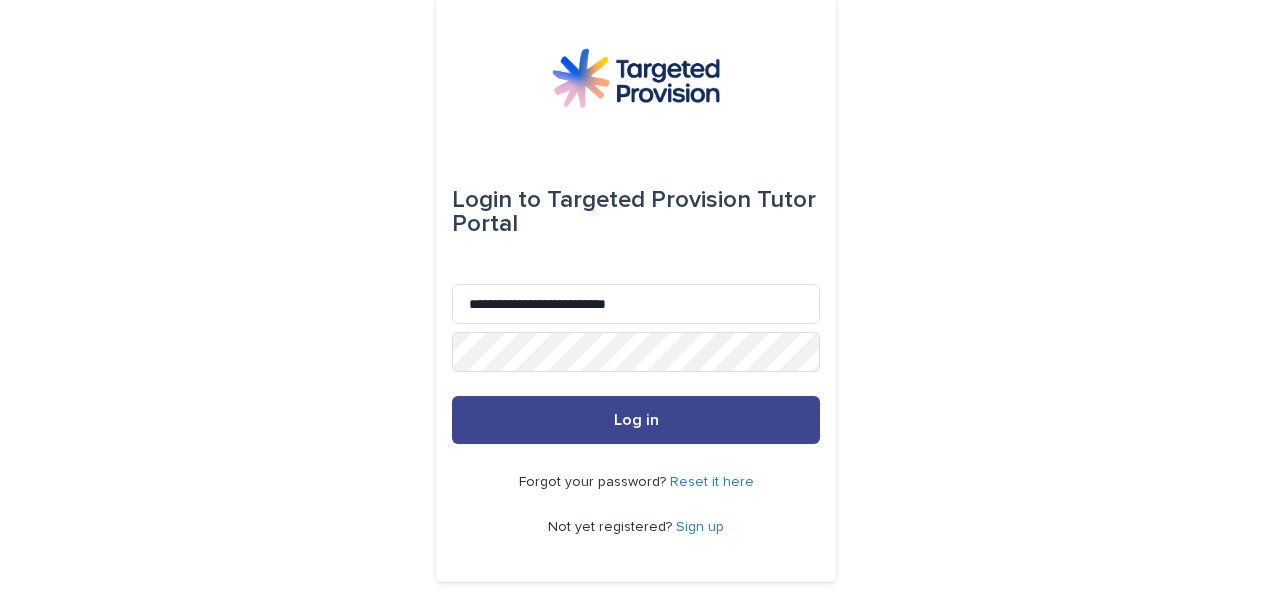 click on "Log in" at bounding box center (636, 420) 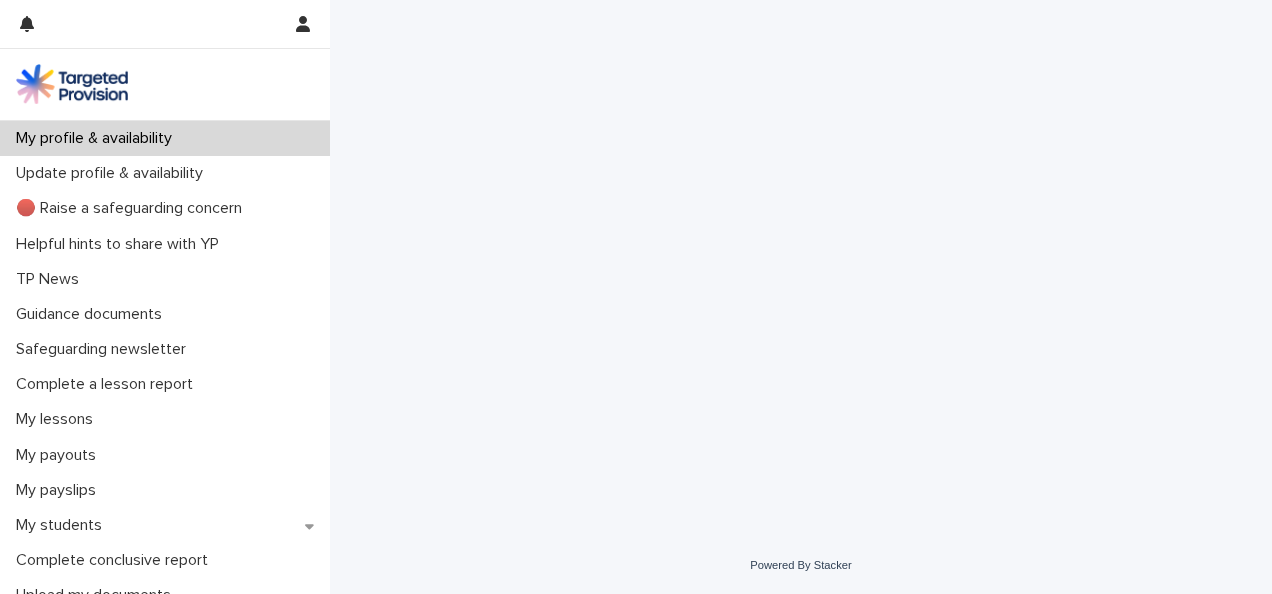scroll, scrollTop: 0, scrollLeft: 0, axis: both 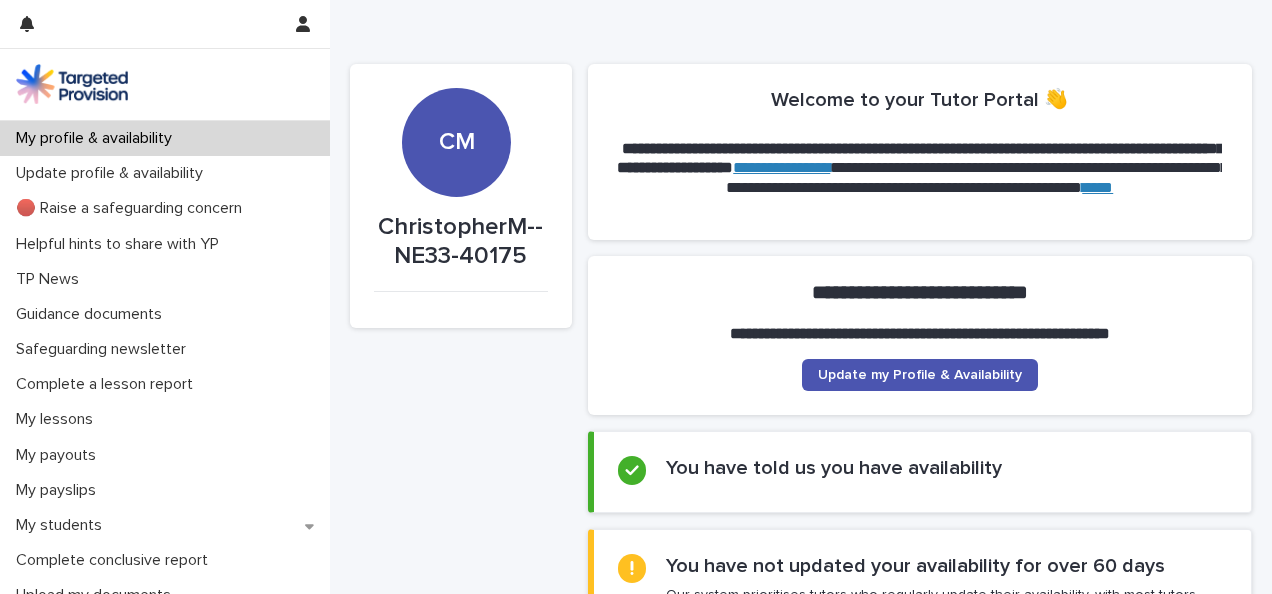 click on "CM ChristopherM--NE33-40175" at bounding box center (461, 2927) 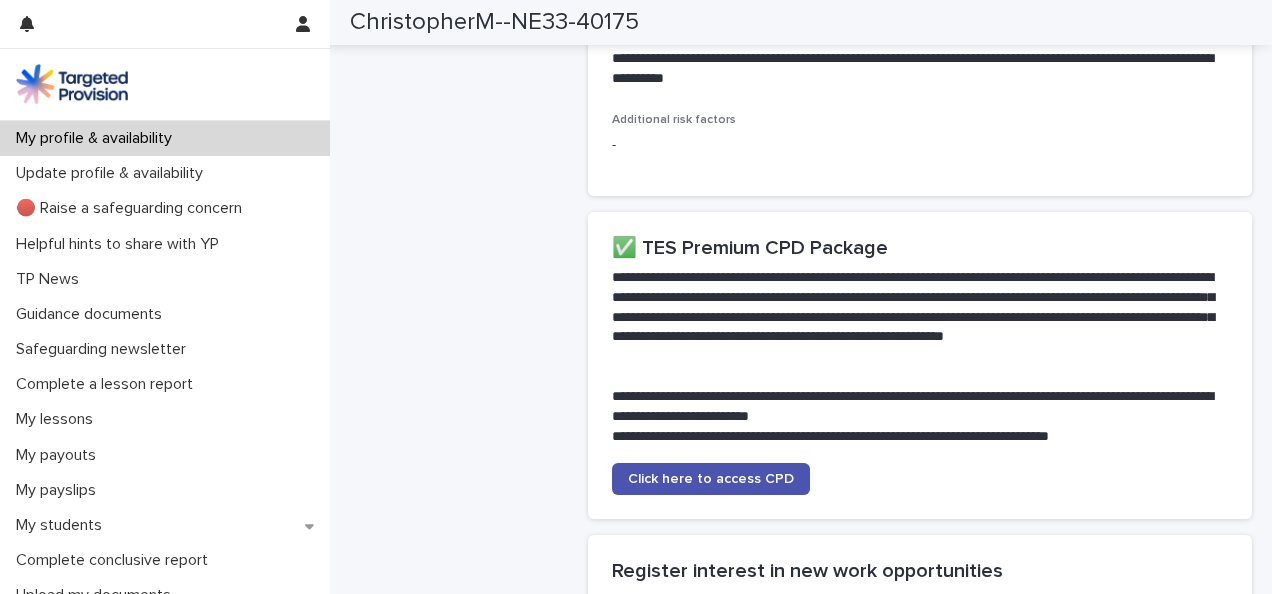 scroll, scrollTop: 4140, scrollLeft: 0, axis: vertical 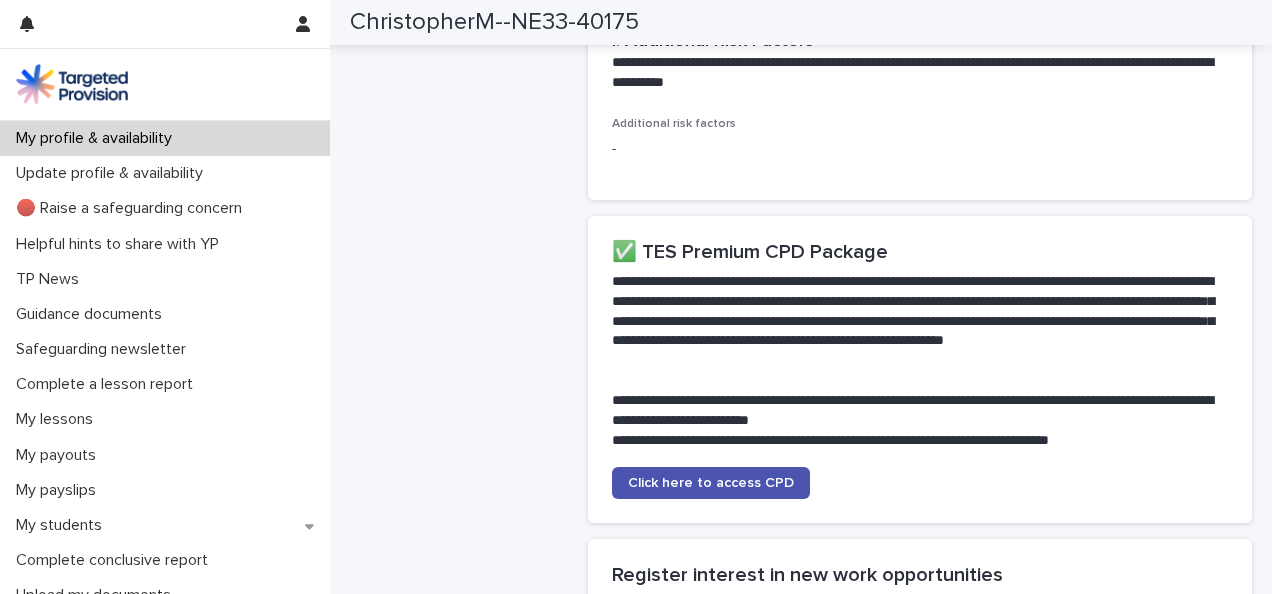 click on "CM ChristopherM--NE33-40175" at bounding box center (461, -1213) 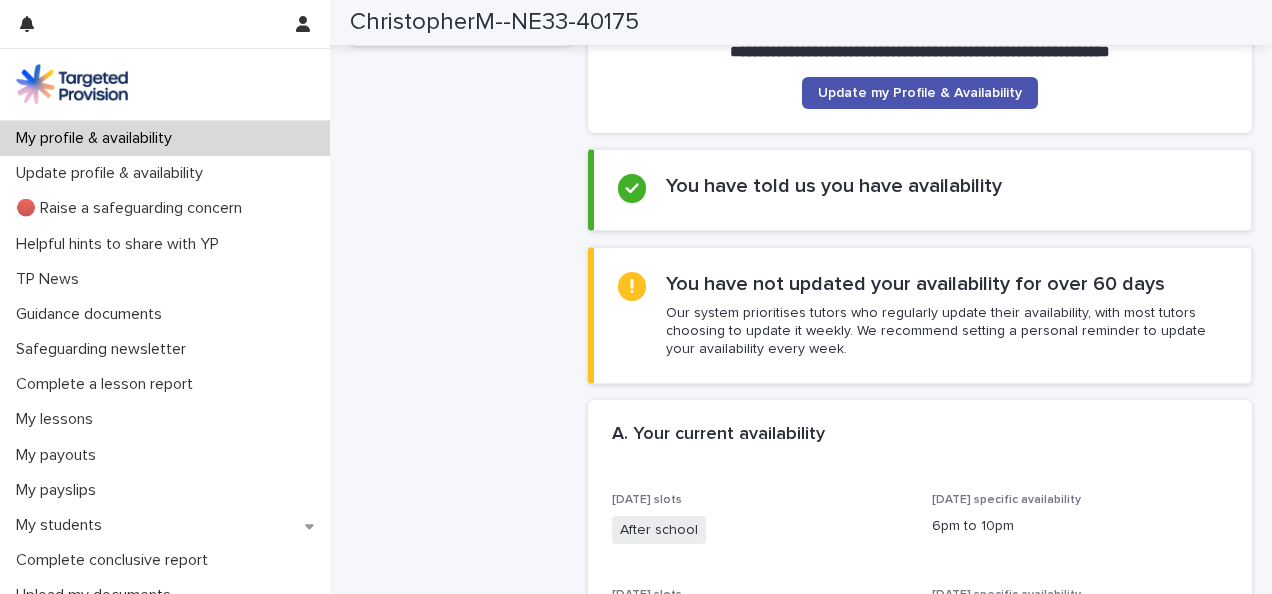 scroll, scrollTop: 296, scrollLeft: 0, axis: vertical 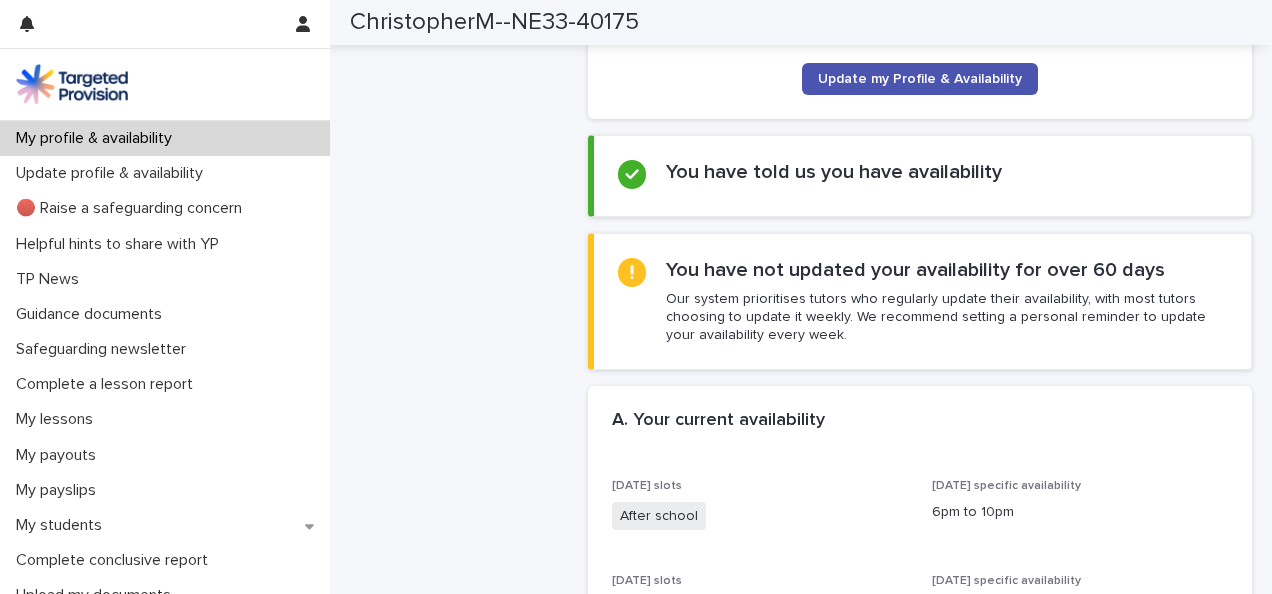 click on "Our system prioritises tutors who regularly update their availability, with most tutors choosing to update it weekly. We recommend setting a personal reminder to update your availability every week." at bounding box center (946, 317) 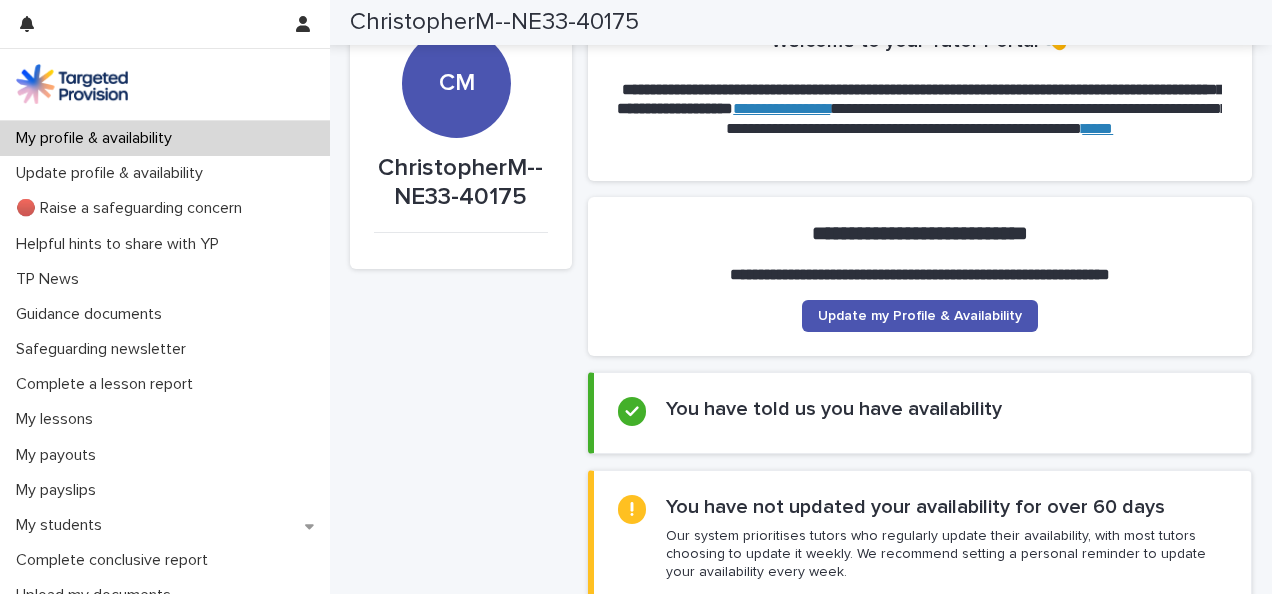 scroll, scrollTop: 56, scrollLeft: 0, axis: vertical 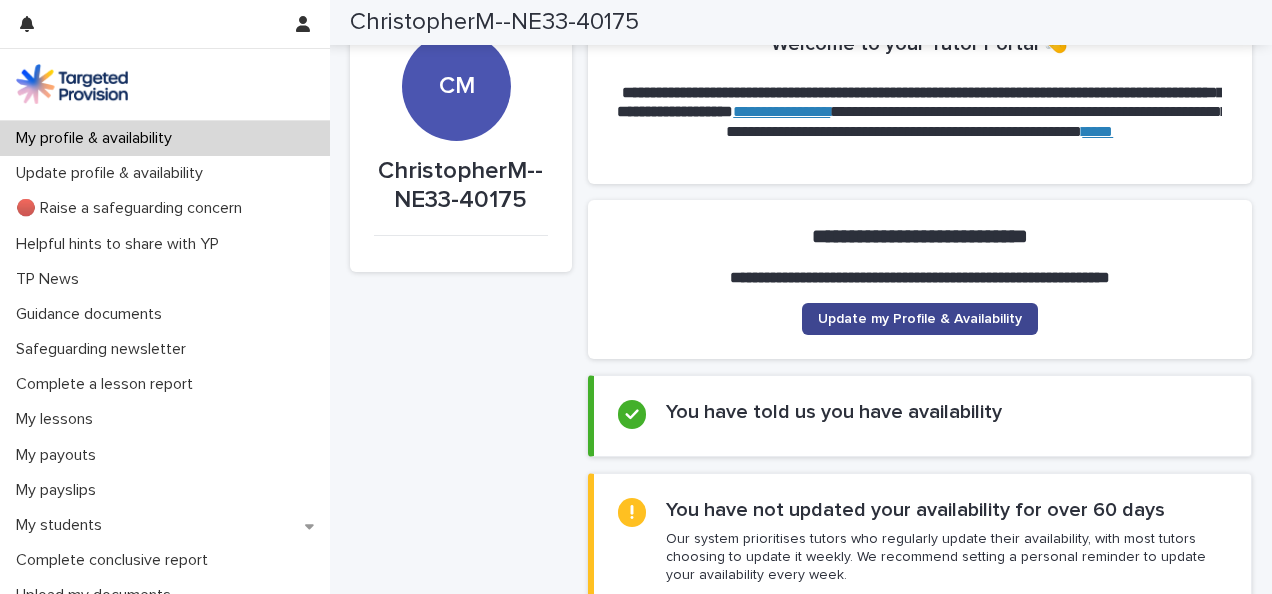 click on "Update my Profile & Availability" 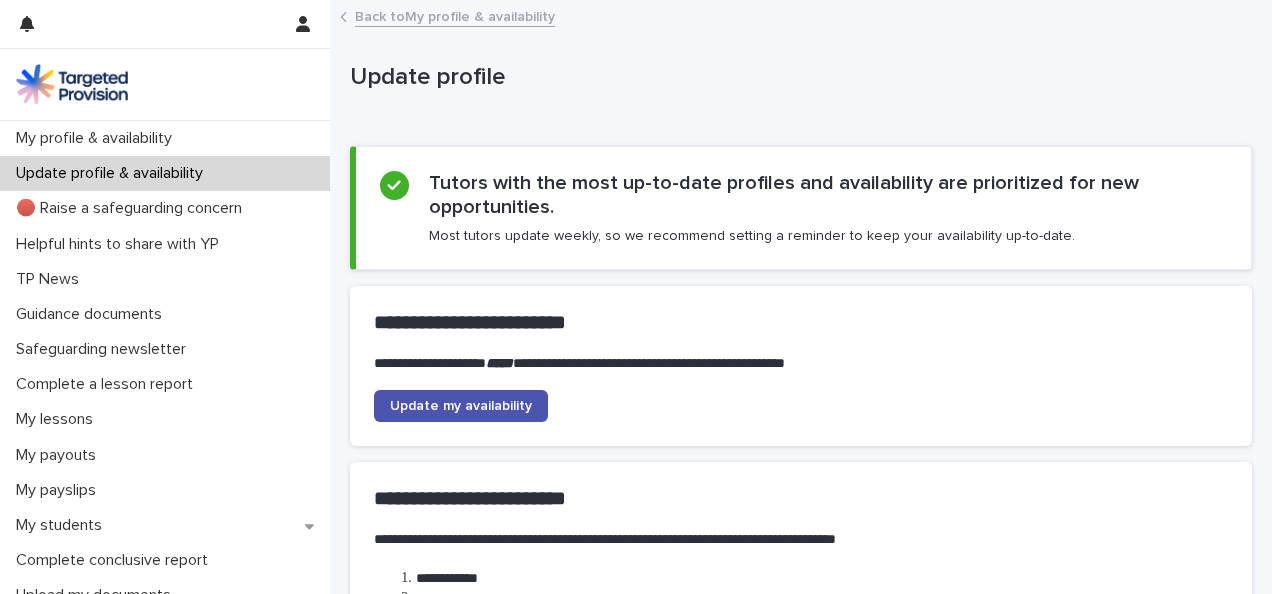 scroll, scrollTop: 40, scrollLeft: 0, axis: vertical 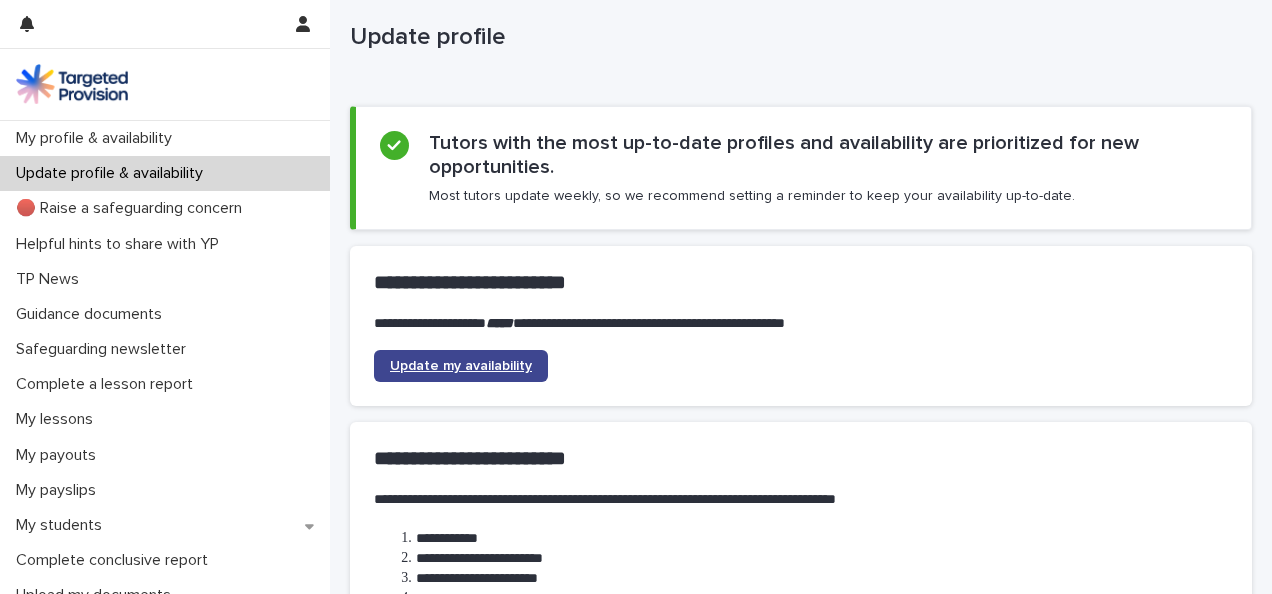 click on "Update my availability" at bounding box center [461, 366] 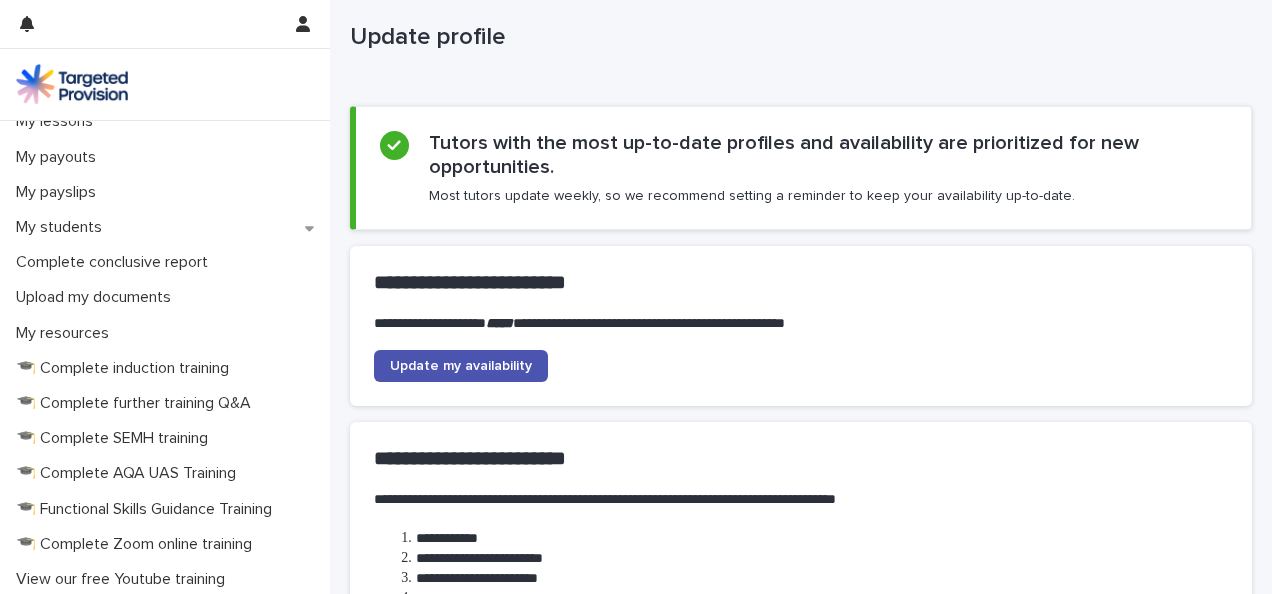 scroll, scrollTop: 238, scrollLeft: 0, axis: vertical 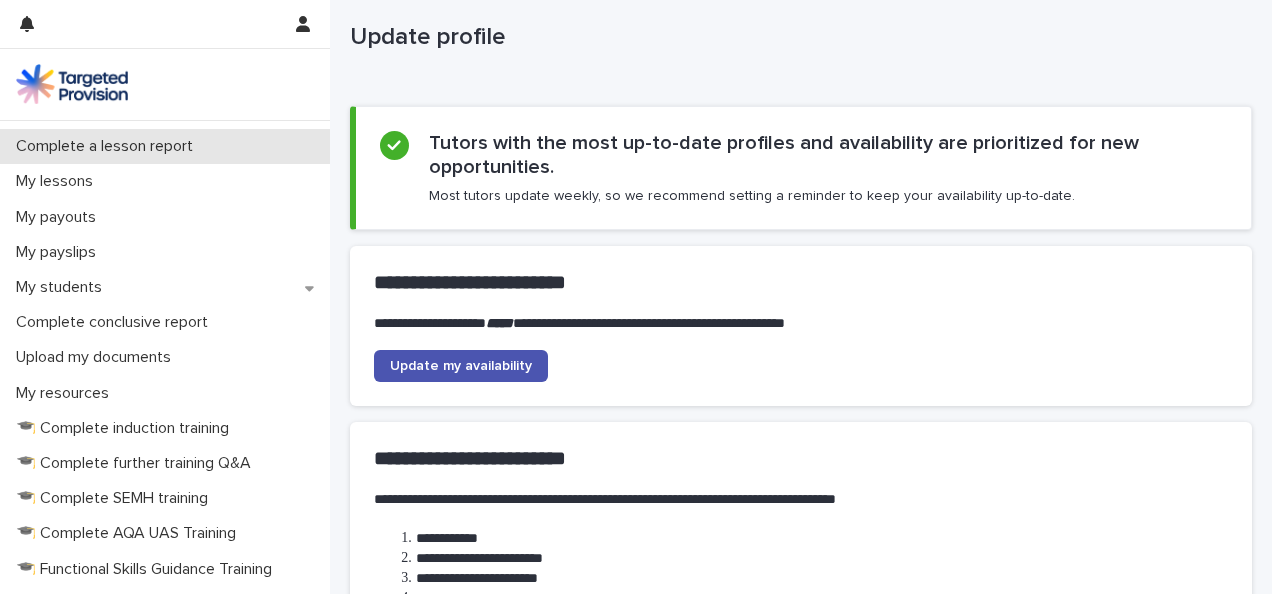 click on "Complete a lesson report" at bounding box center (108, 146) 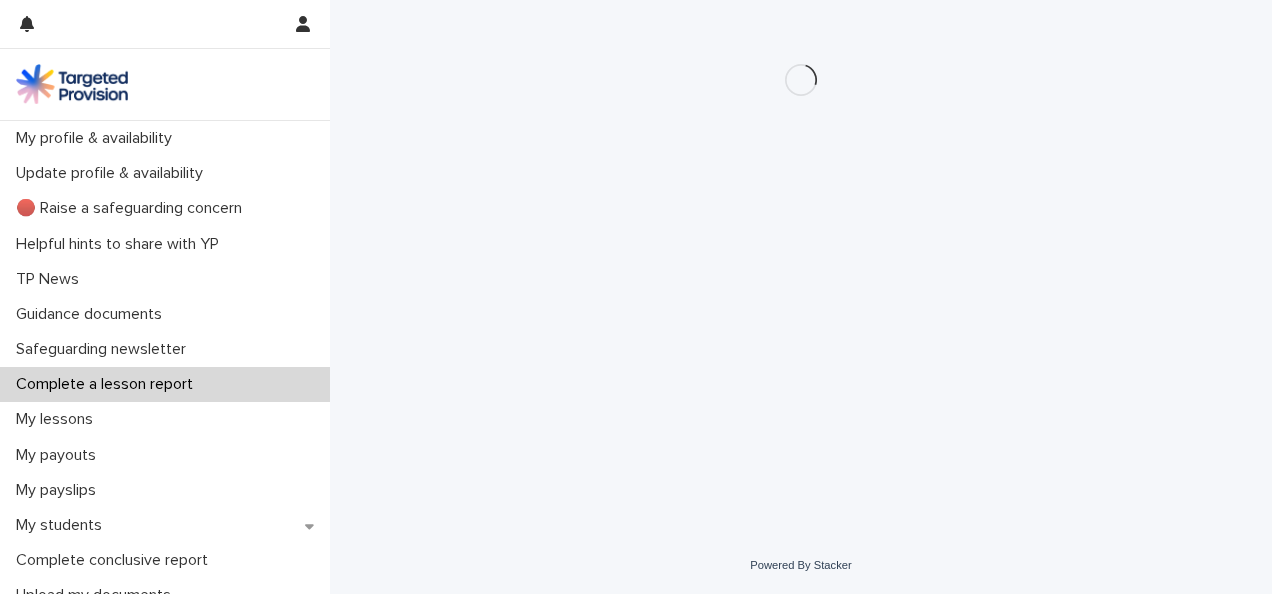 scroll, scrollTop: 0, scrollLeft: 0, axis: both 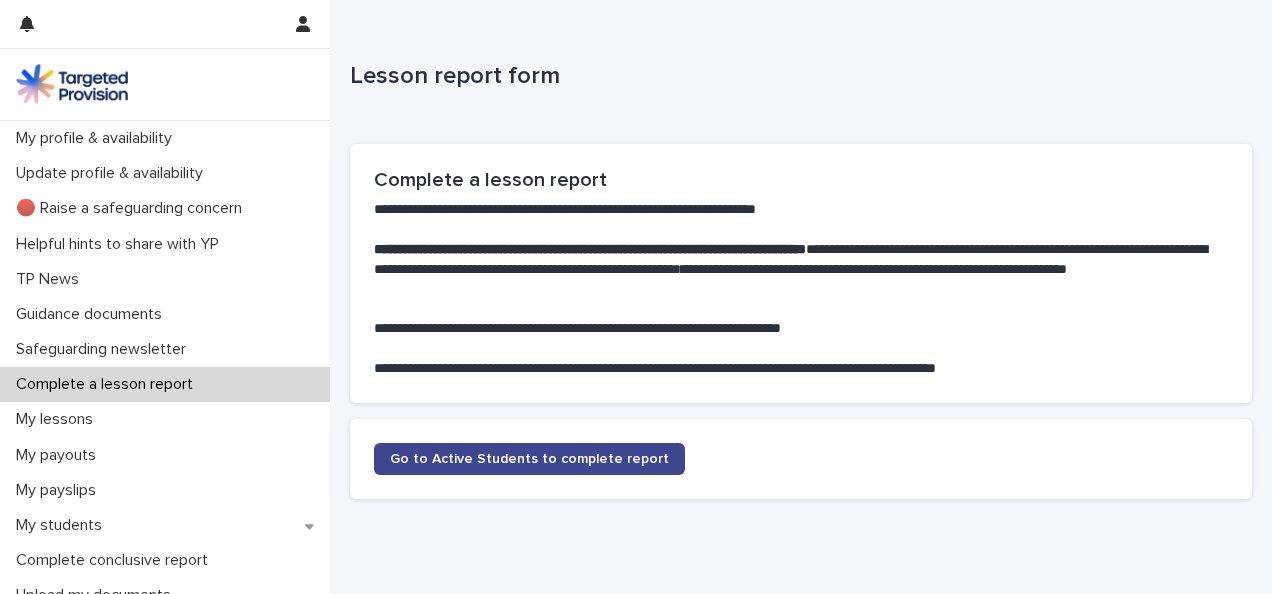 click on "Go to Active Students to complete report" 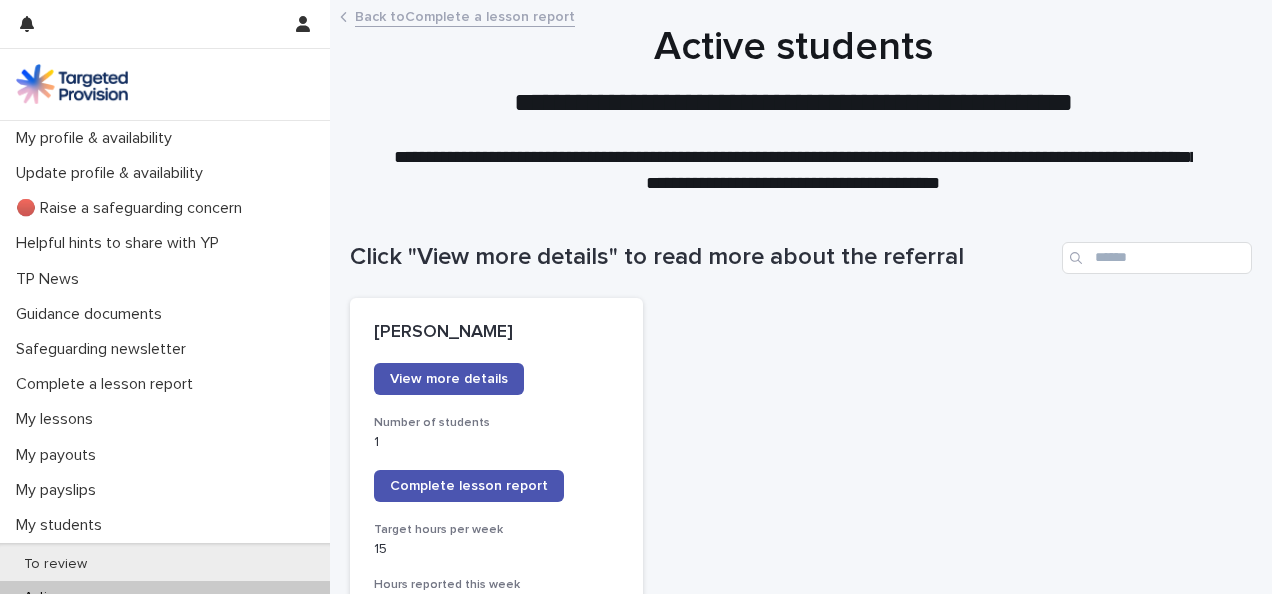 scroll, scrollTop: 519, scrollLeft: 0, axis: vertical 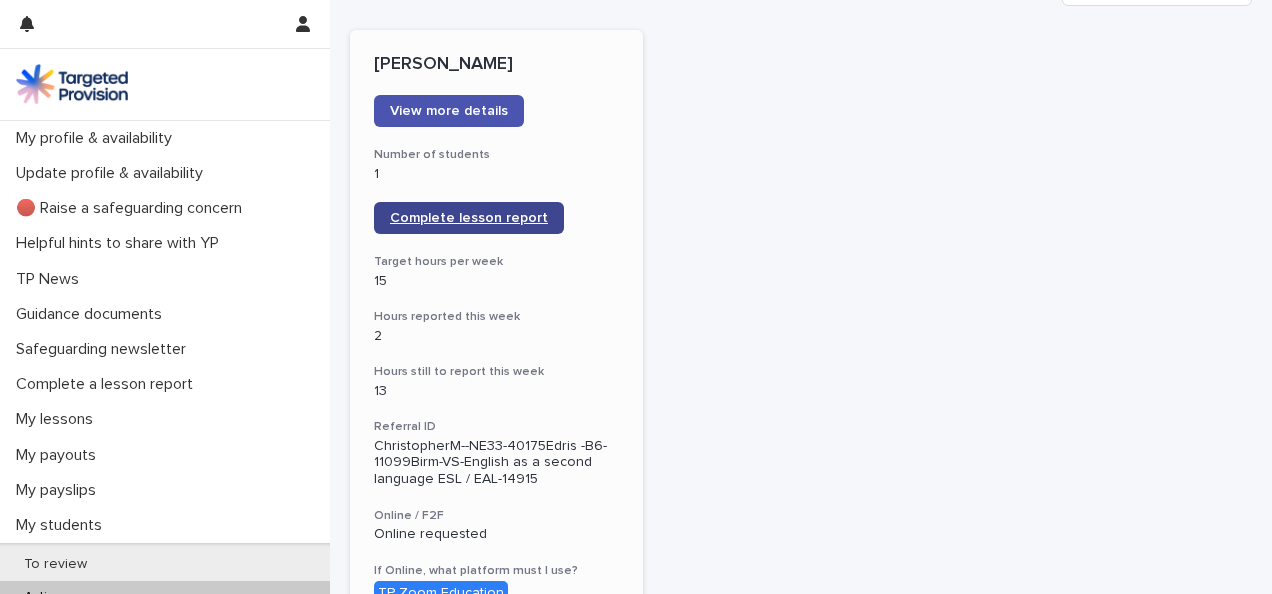 click on "Complete lesson report" at bounding box center [469, 218] 